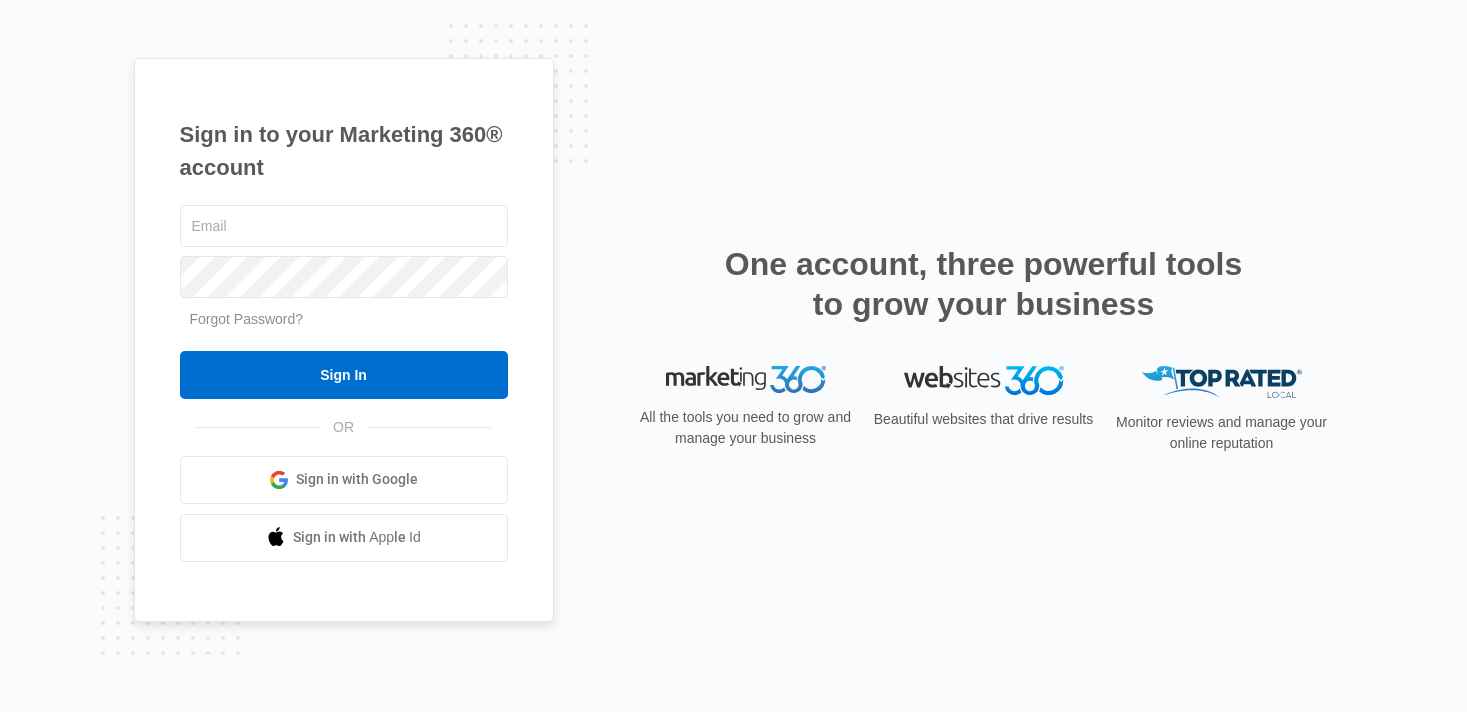 scroll, scrollTop: 0, scrollLeft: 0, axis: both 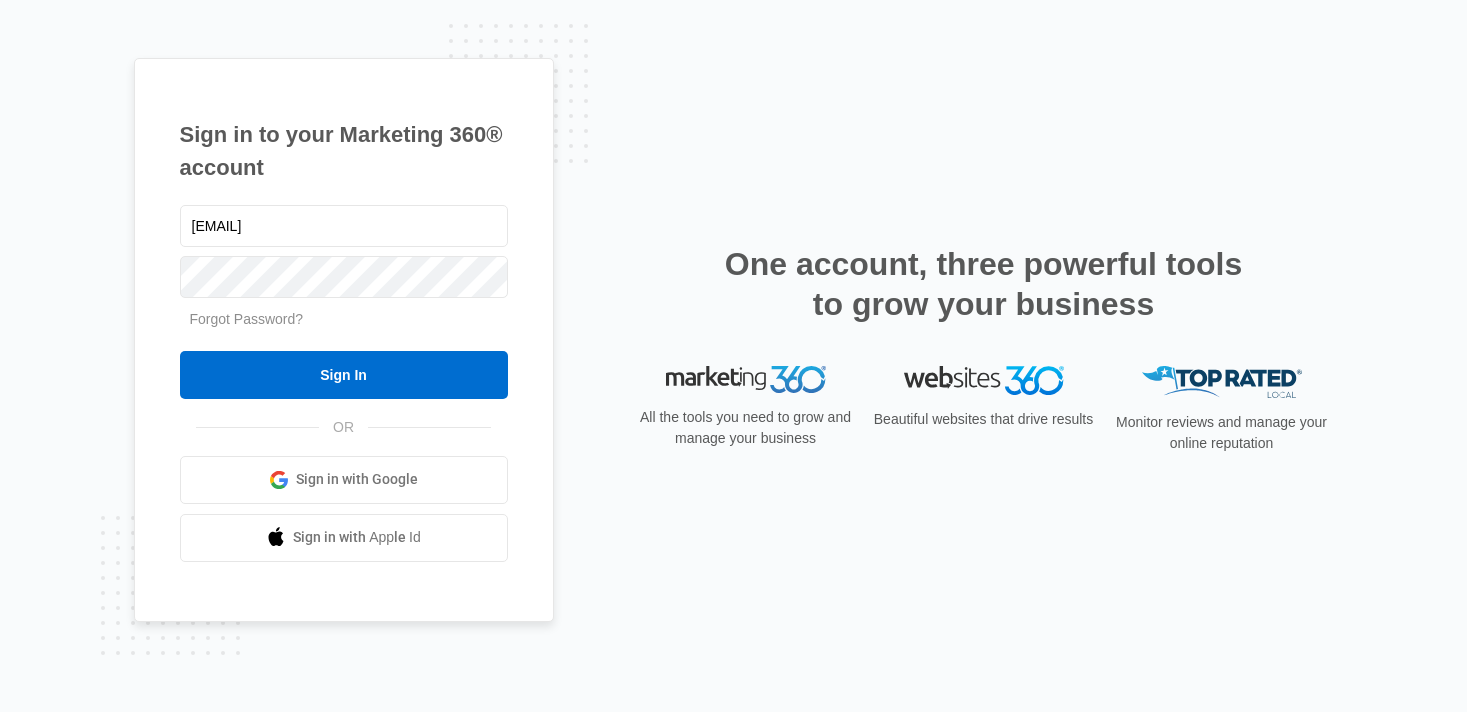 click on "Sign in with Google" at bounding box center (357, 479) 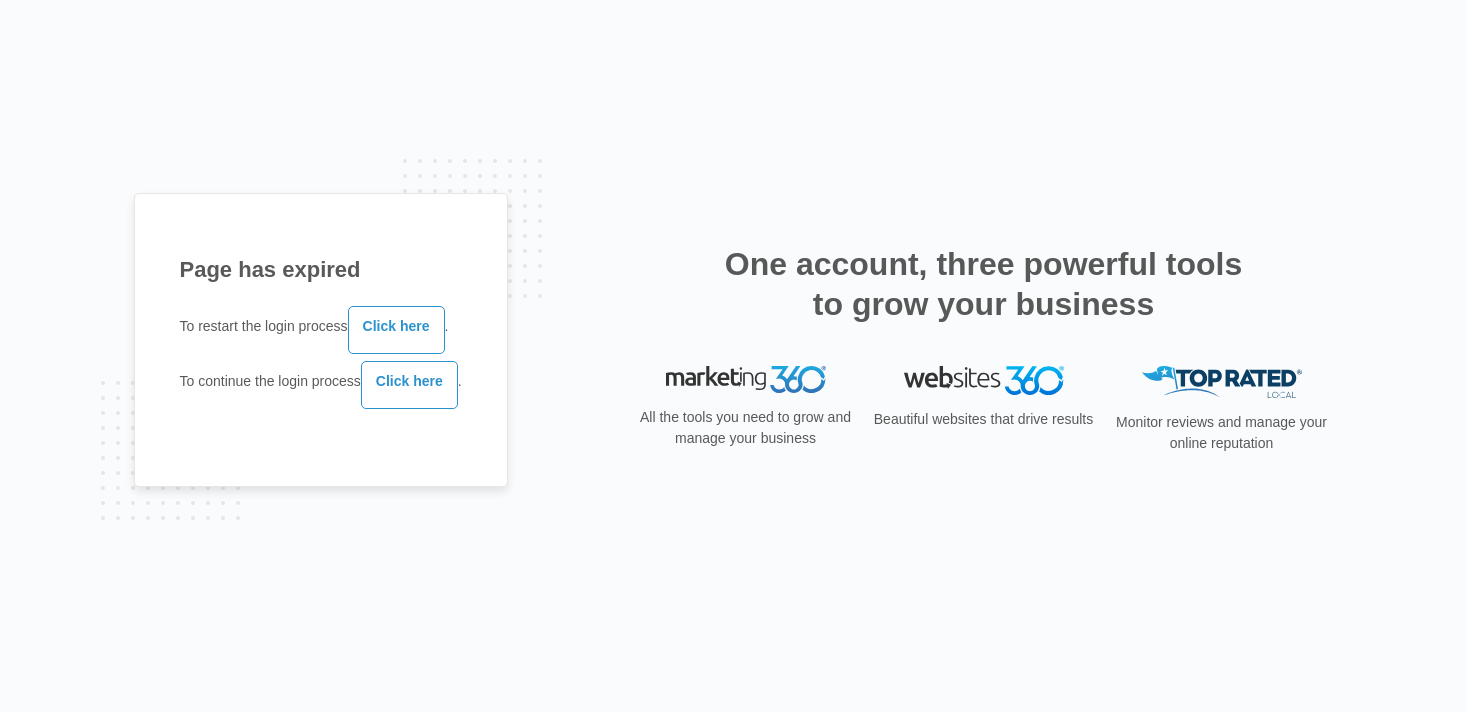 scroll, scrollTop: 0, scrollLeft: 0, axis: both 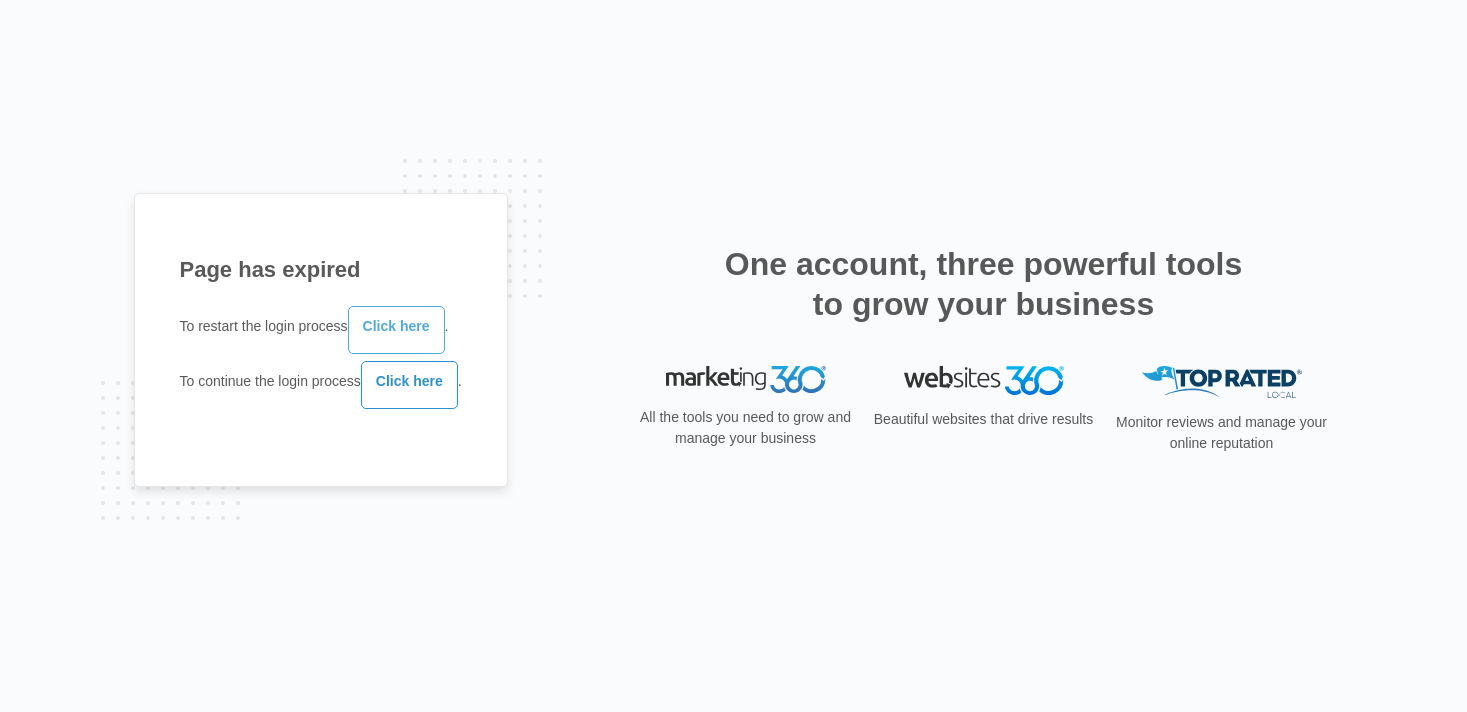 click on "Click here" at bounding box center [396, 330] 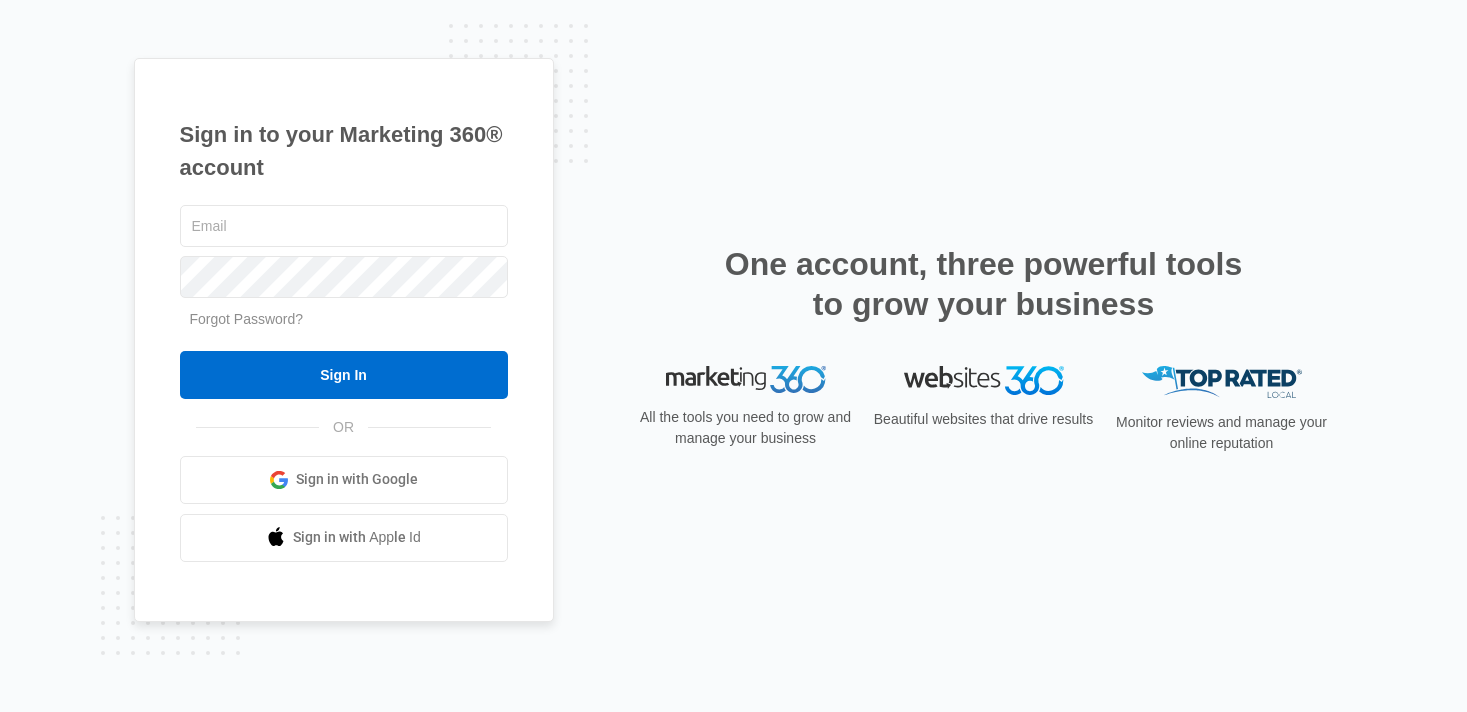 scroll, scrollTop: 0, scrollLeft: 0, axis: both 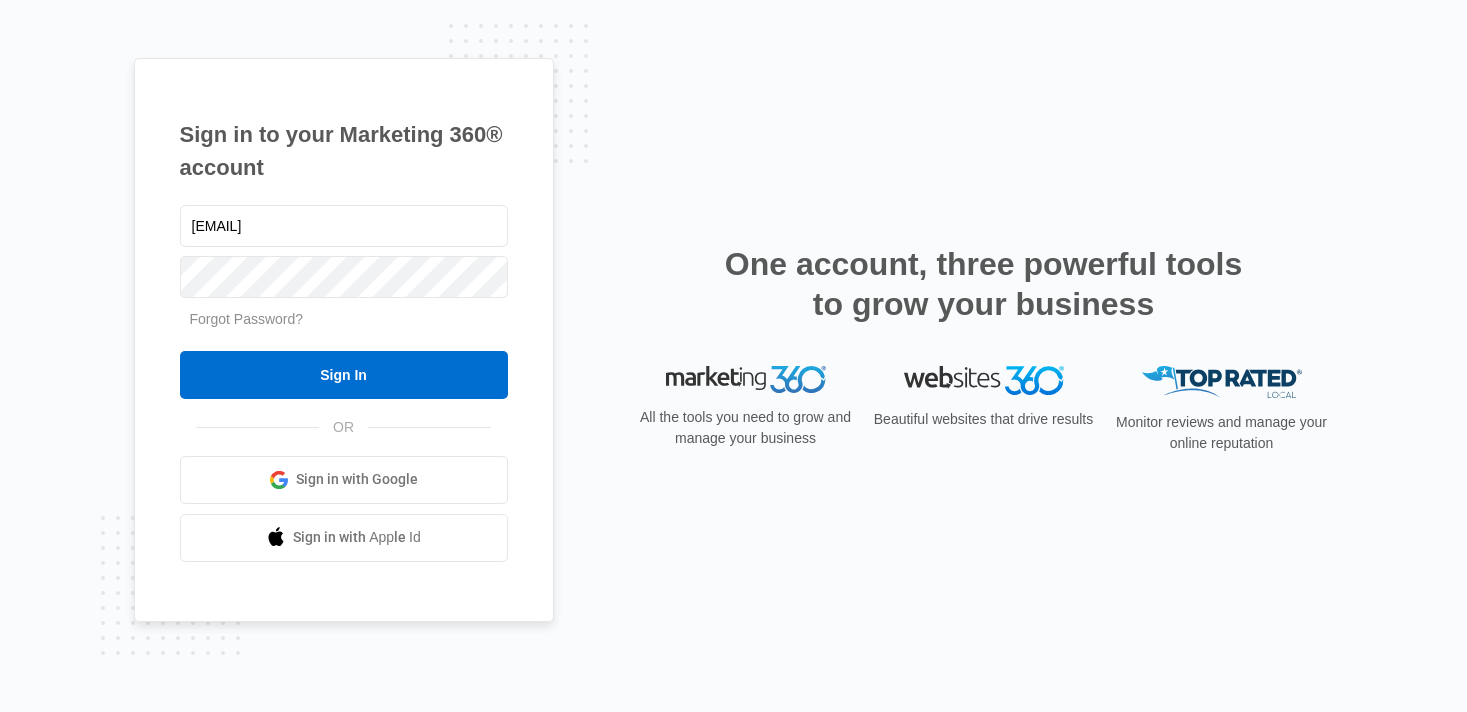 click on "Sign in with Google" at bounding box center (357, 479) 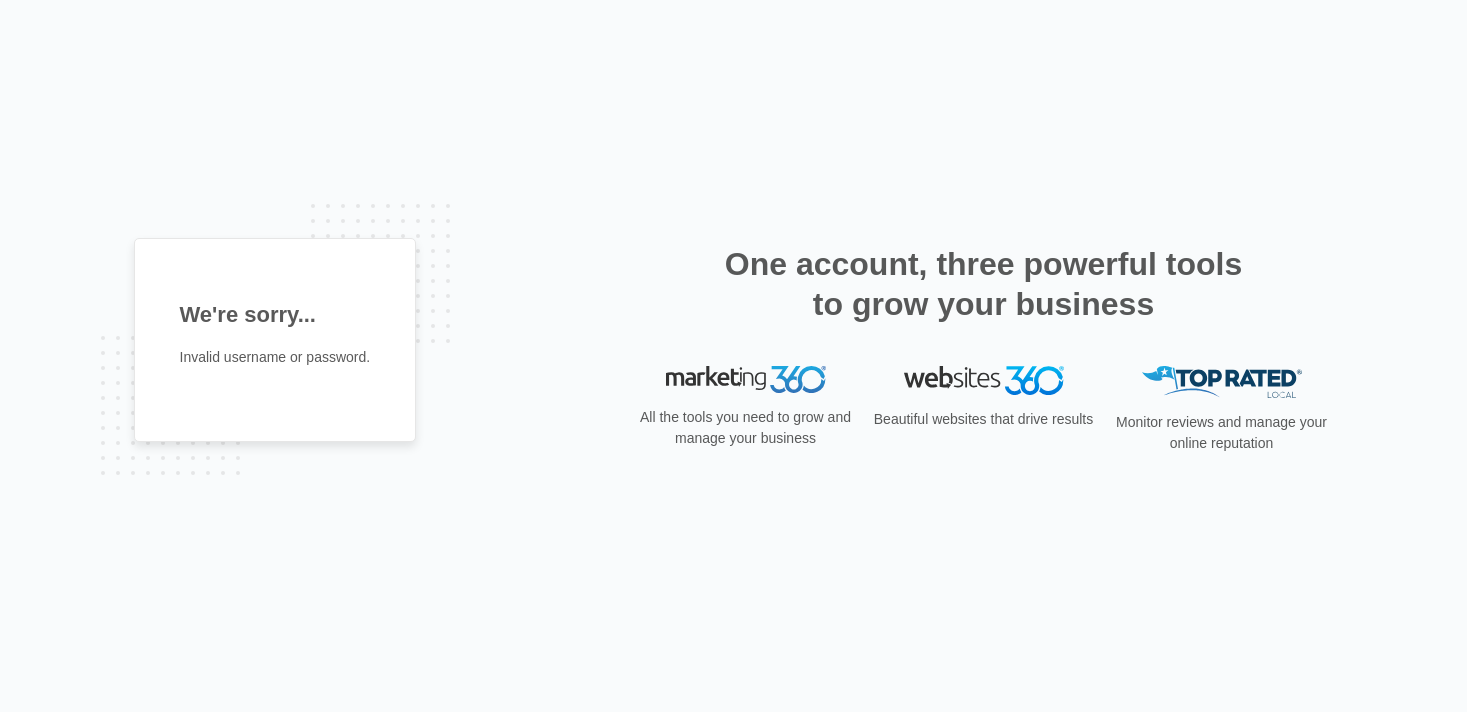 scroll, scrollTop: 0, scrollLeft: 0, axis: both 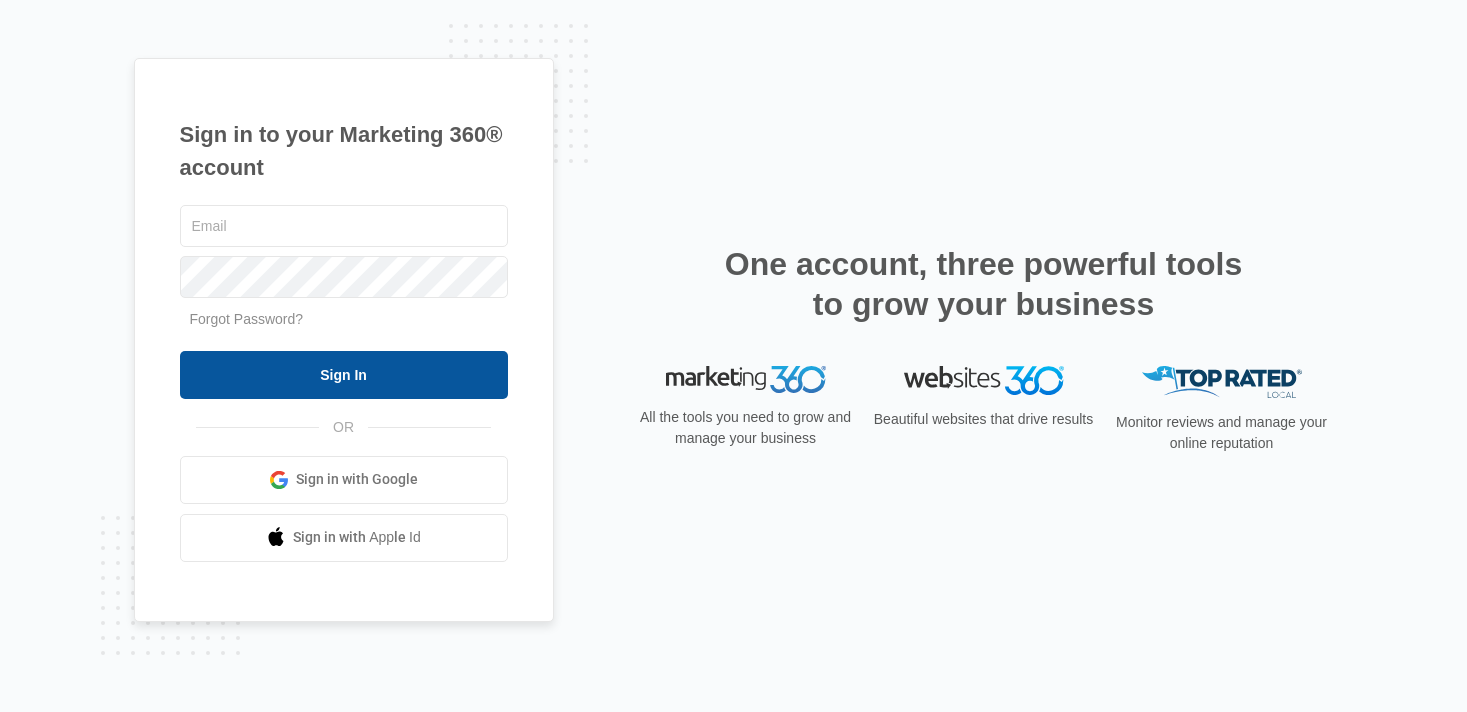 type on "[EMAIL]" 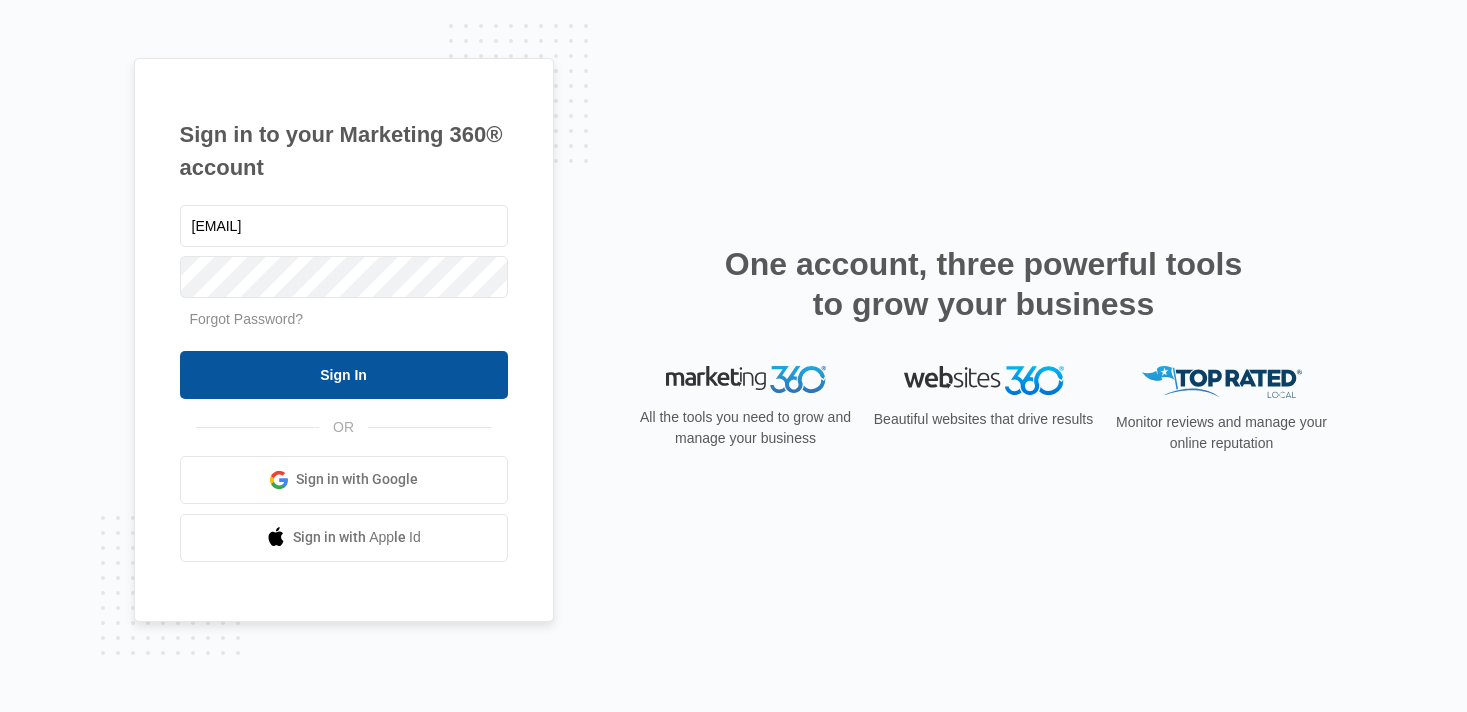 click on "Sign In" at bounding box center (344, 375) 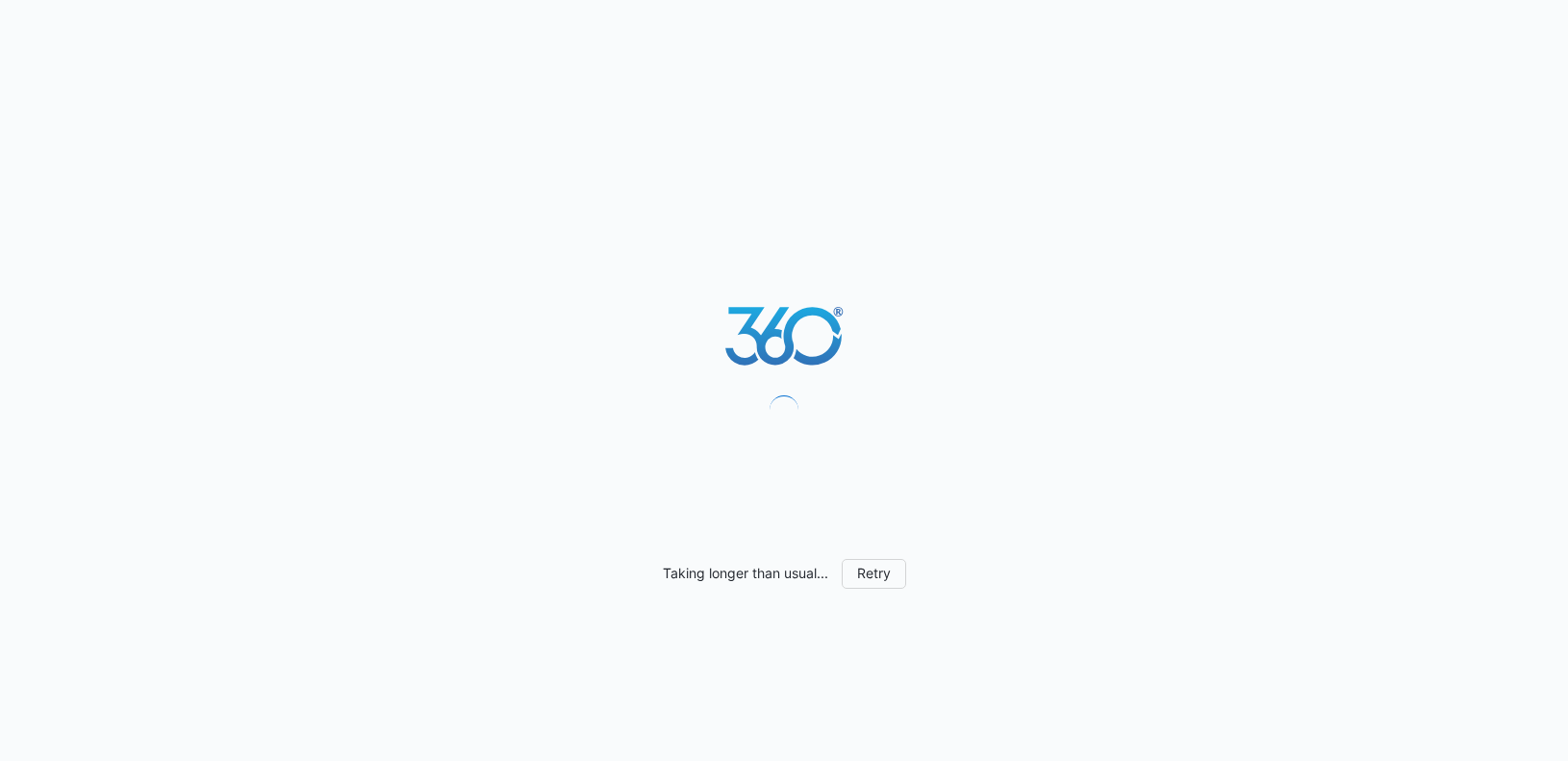 scroll, scrollTop: 0, scrollLeft: 0, axis: both 